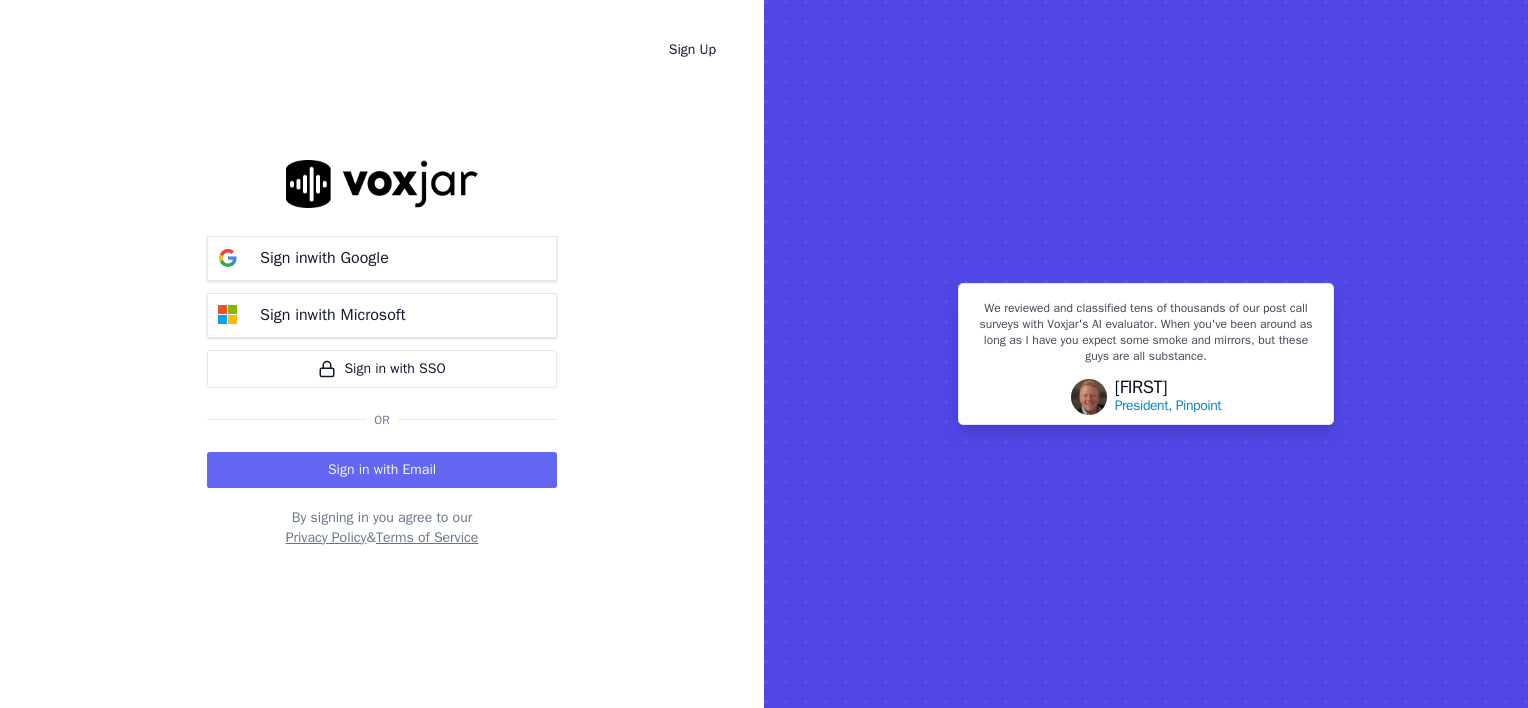 scroll, scrollTop: 0, scrollLeft: 0, axis: both 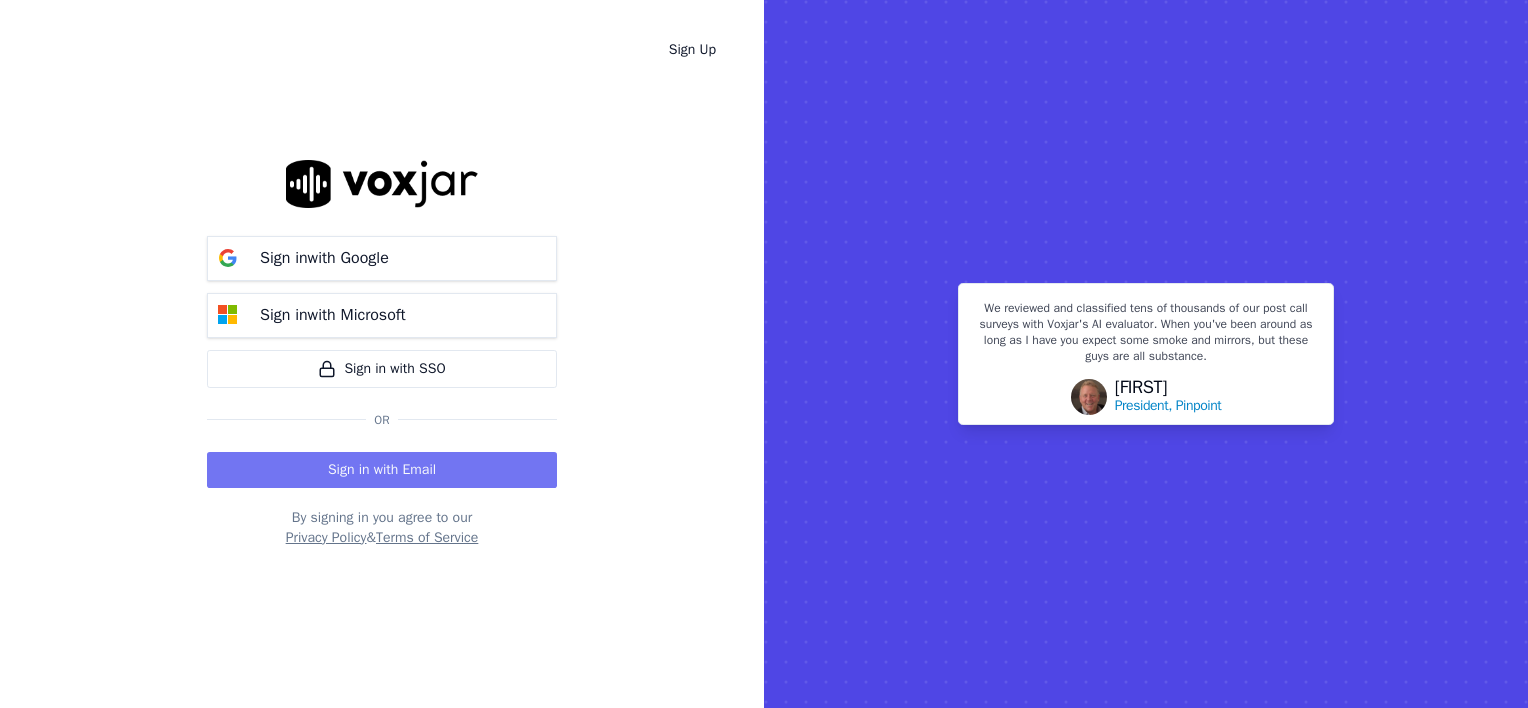 click on "Sign in with Email" at bounding box center [382, 470] 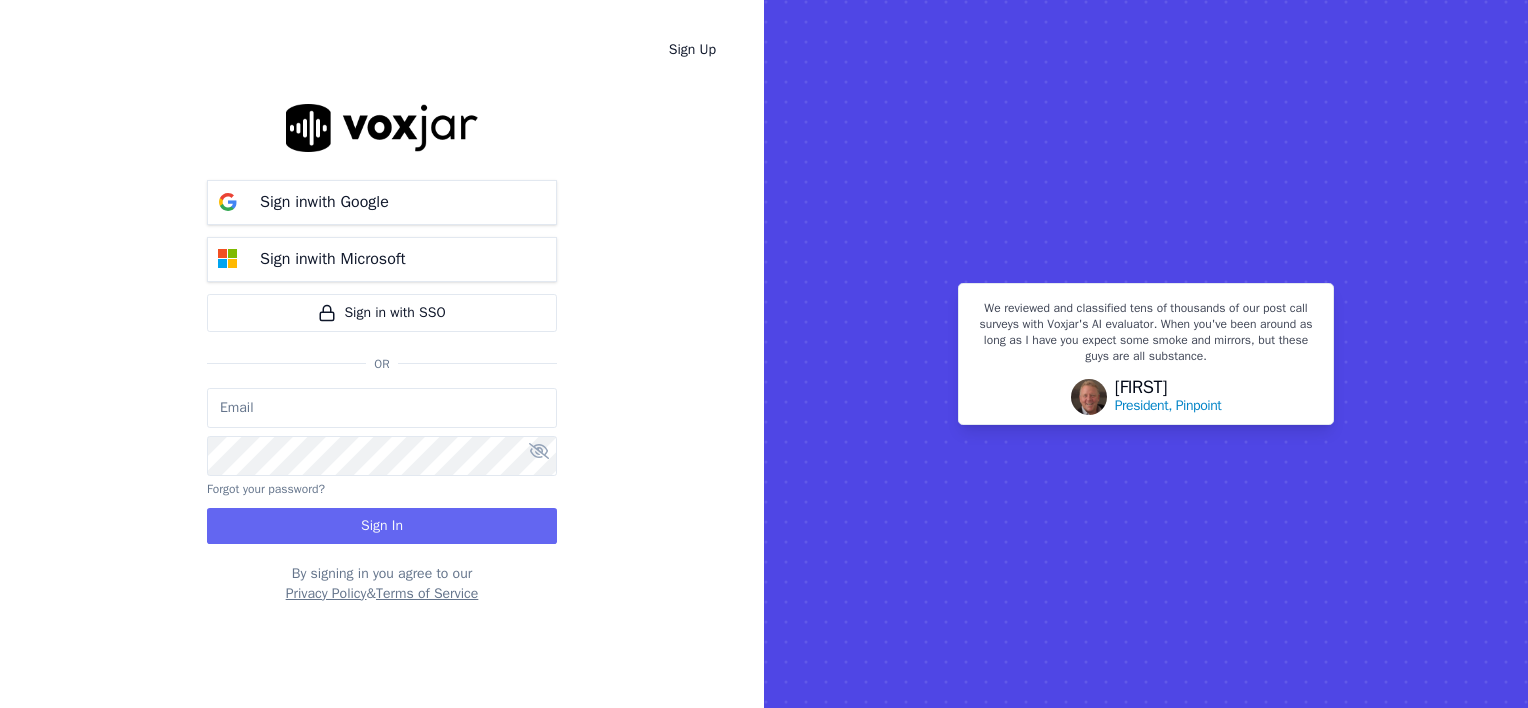type on "wendy@deadringers.co" 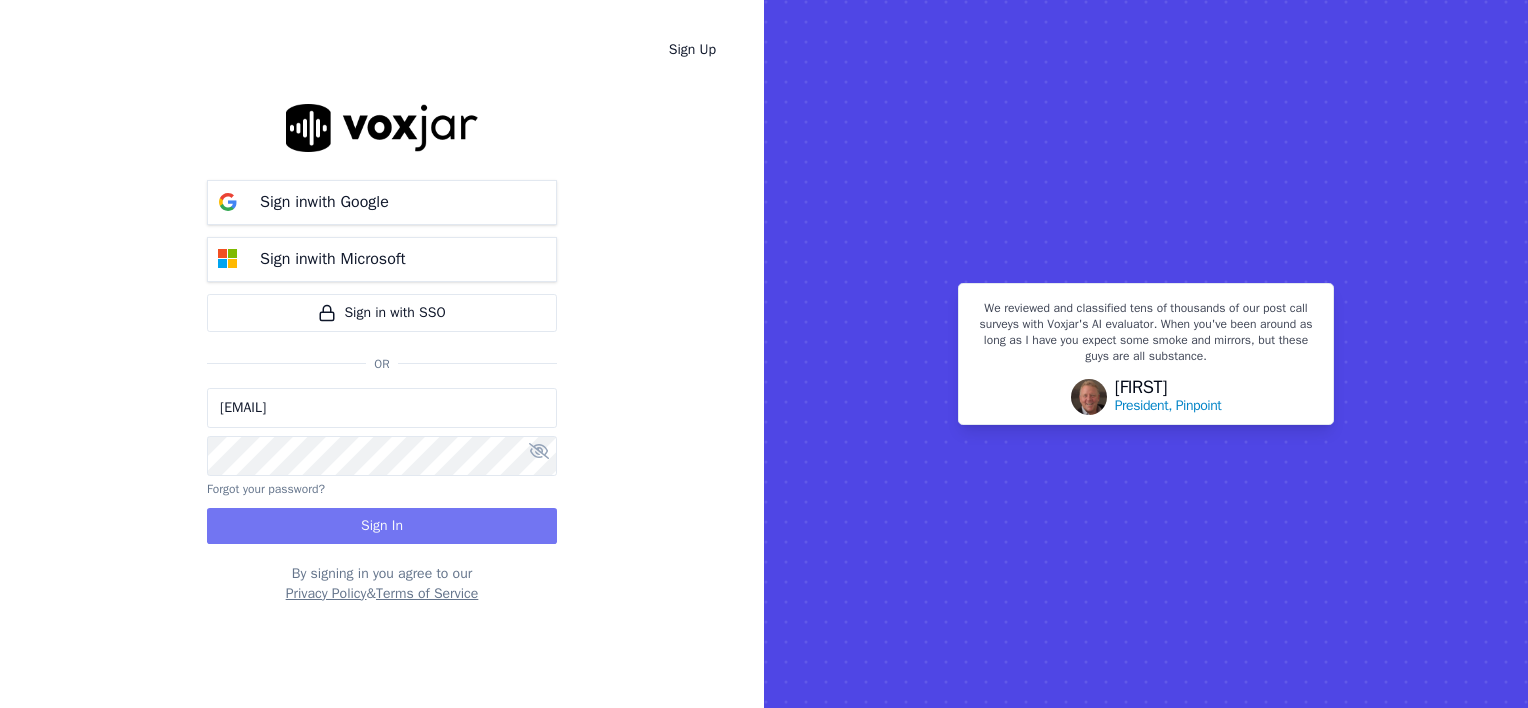 click on "Sign In" at bounding box center [382, 526] 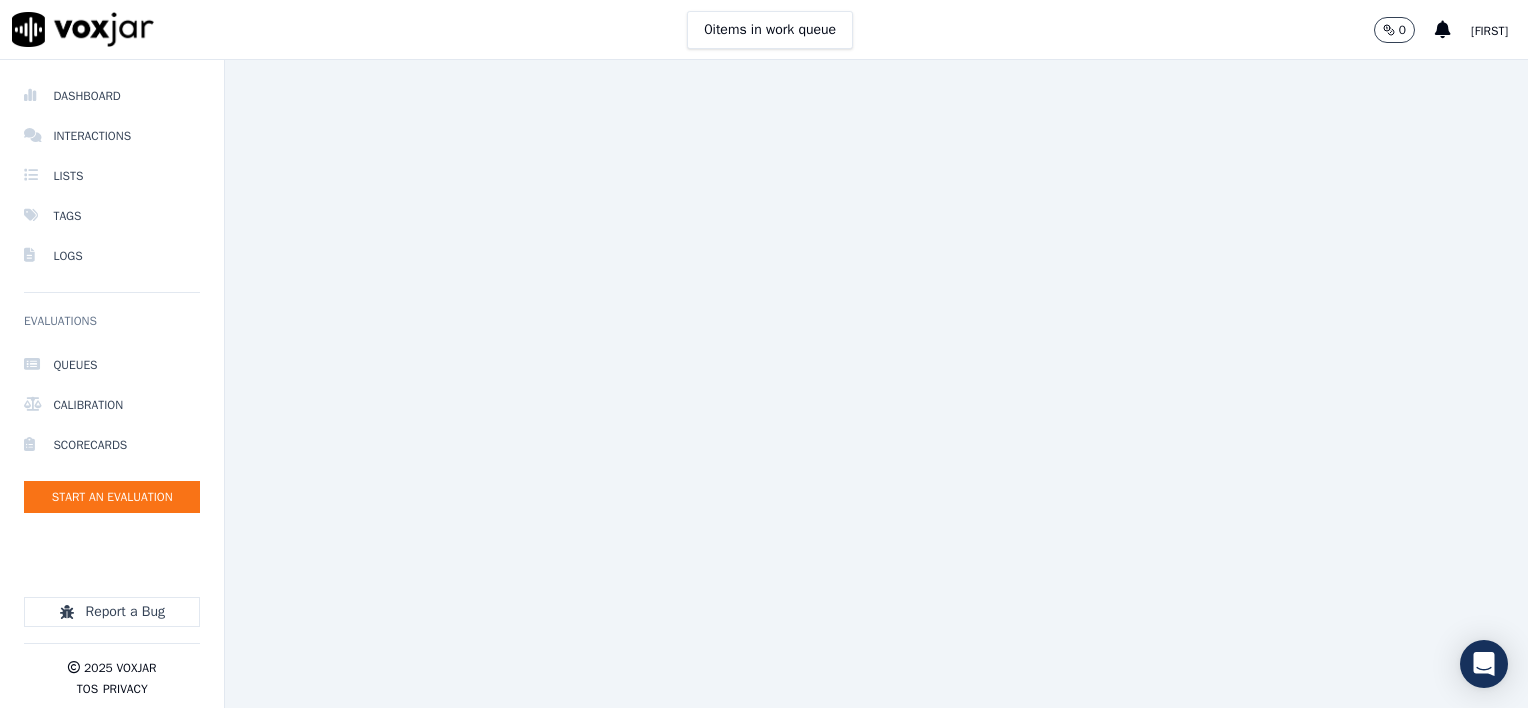 scroll, scrollTop: 0, scrollLeft: 0, axis: both 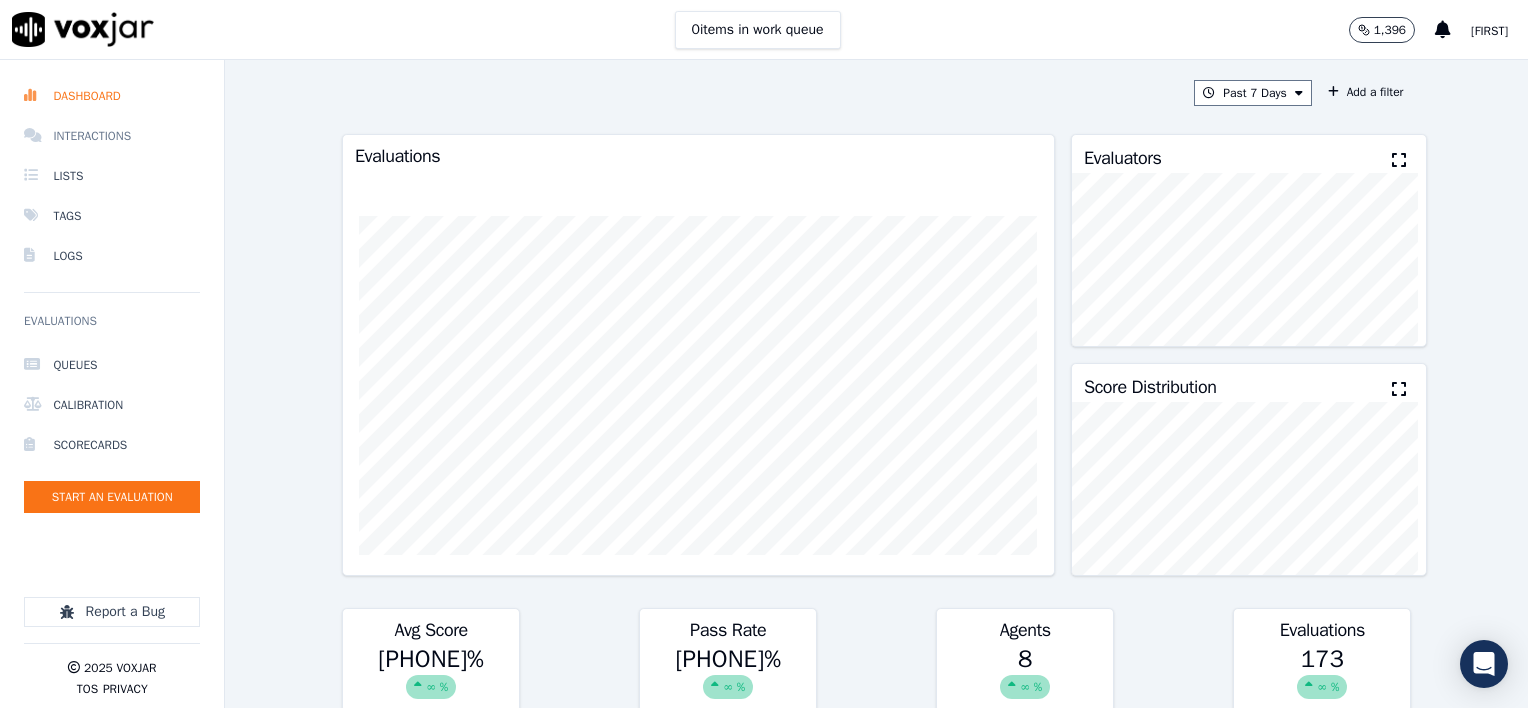 click on "Interactions" at bounding box center [112, 136] 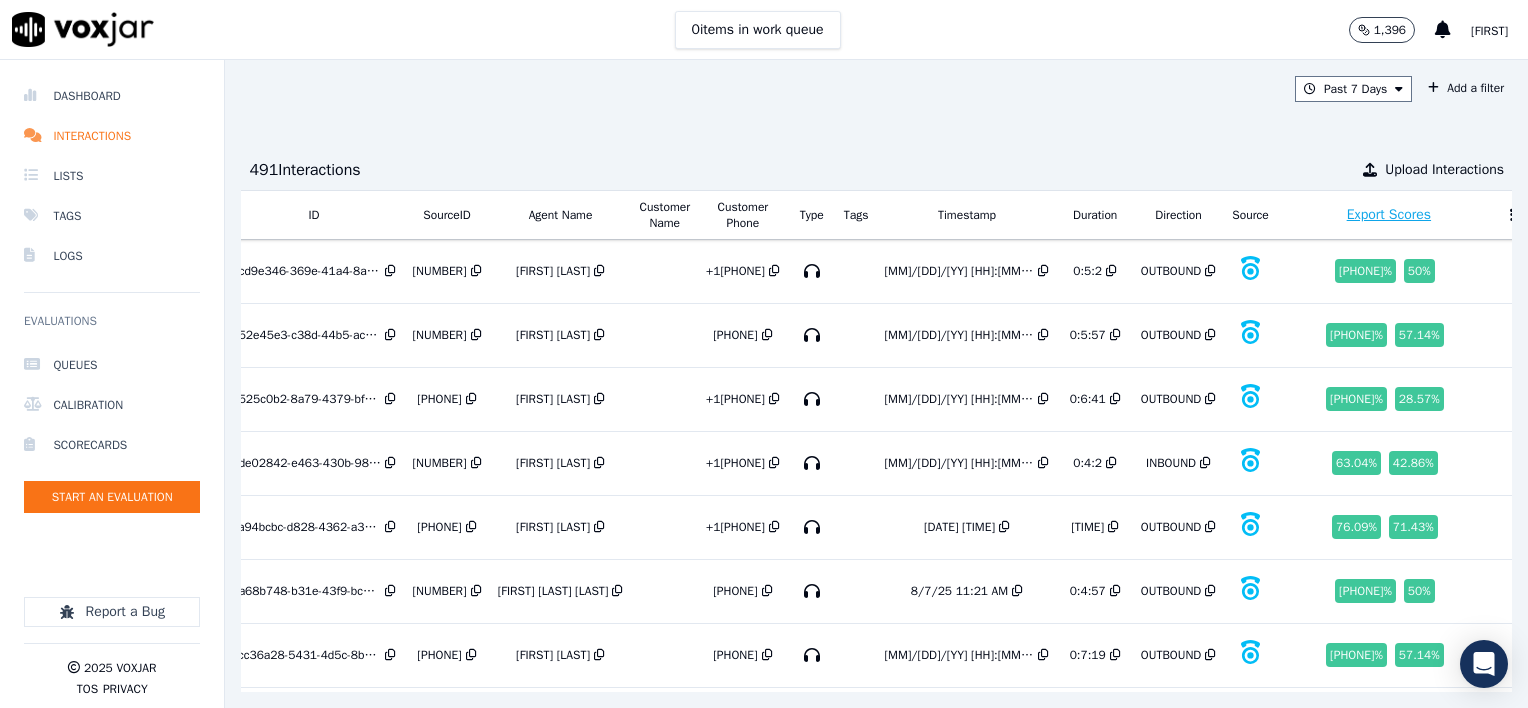 scroll, scrollTop: 0, scrollLeft: 80, axis: horizontal 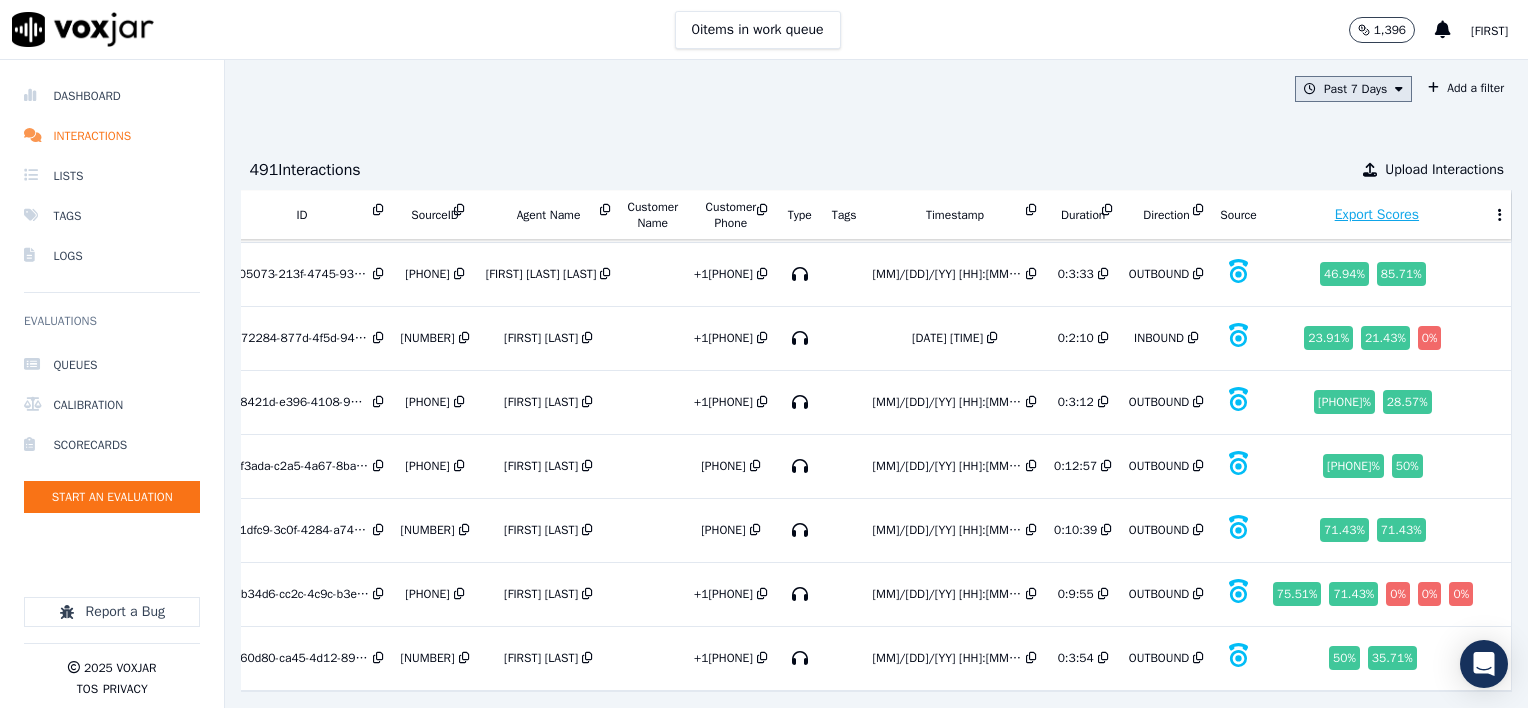 click on "Past 7 Days" at bounding box center [1353, 89] 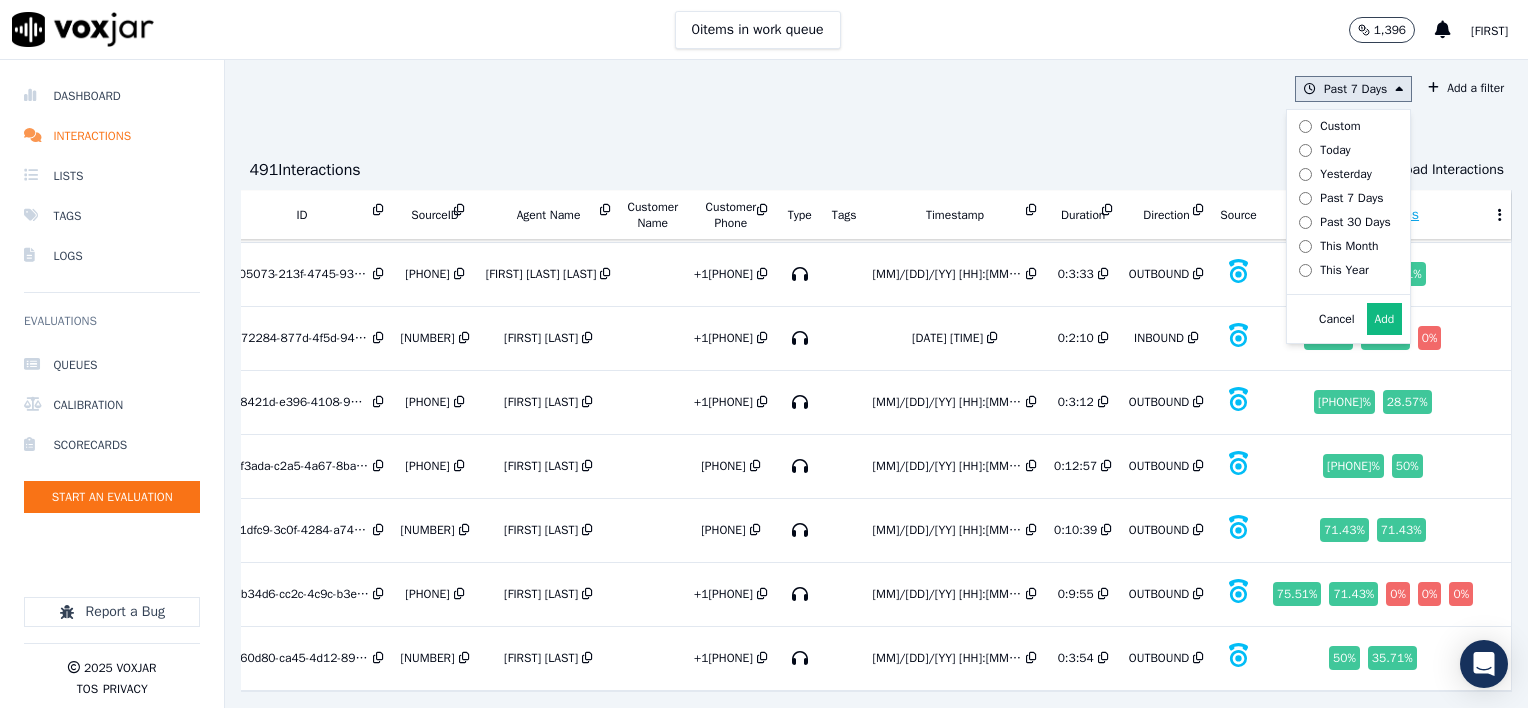 click on "Add" at bounding box center [1385, 319] 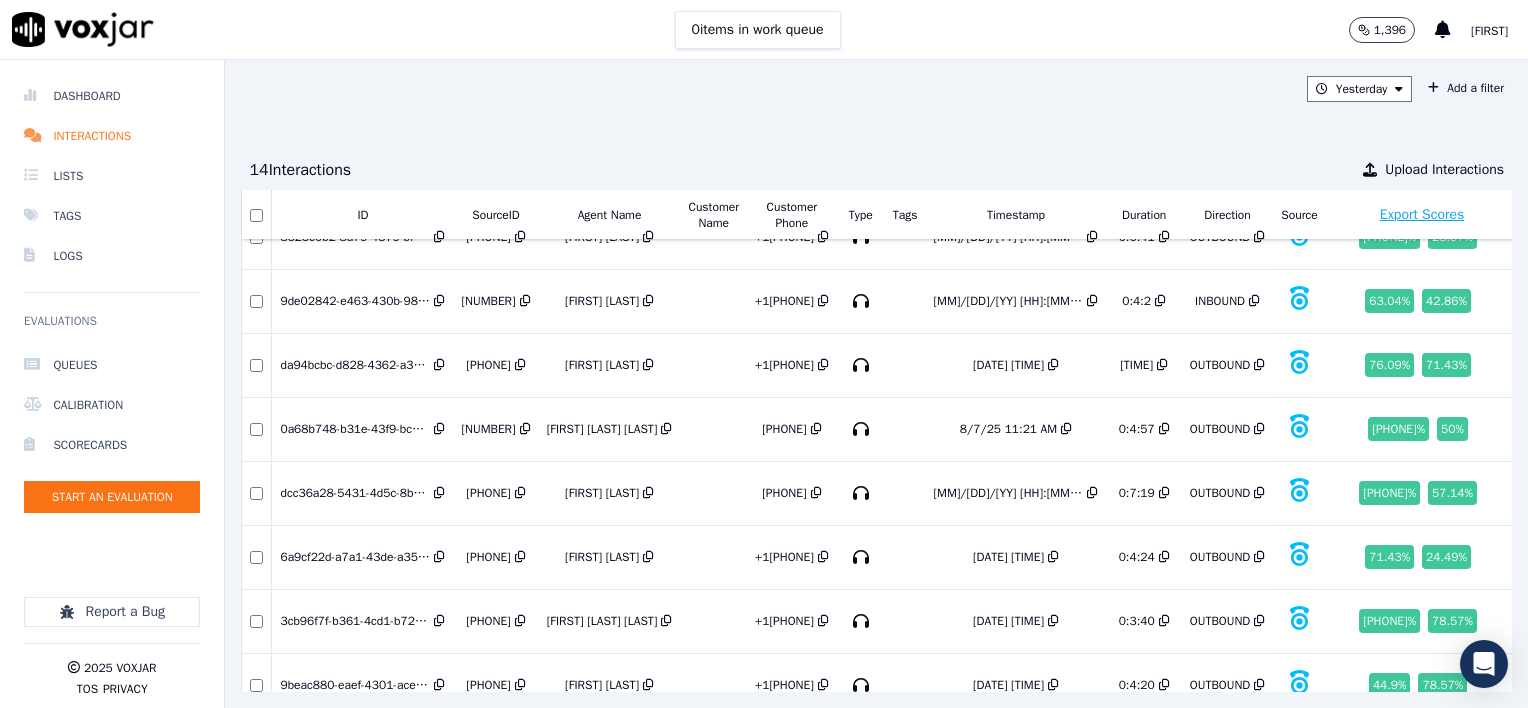 scroll, scrollTop: 0, scrollLeft: 0, axis: both 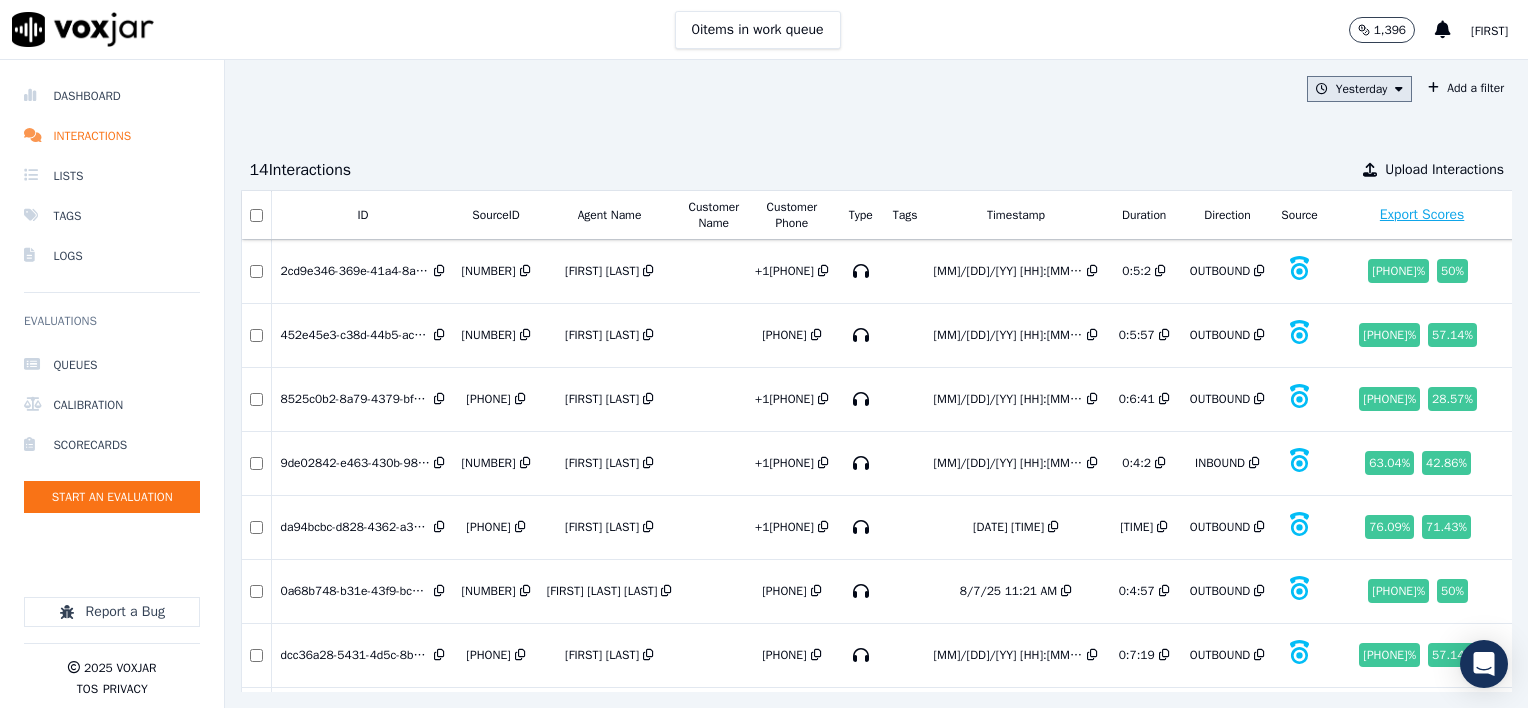 click on "Yesterday" at bounding box center (1360, 89) 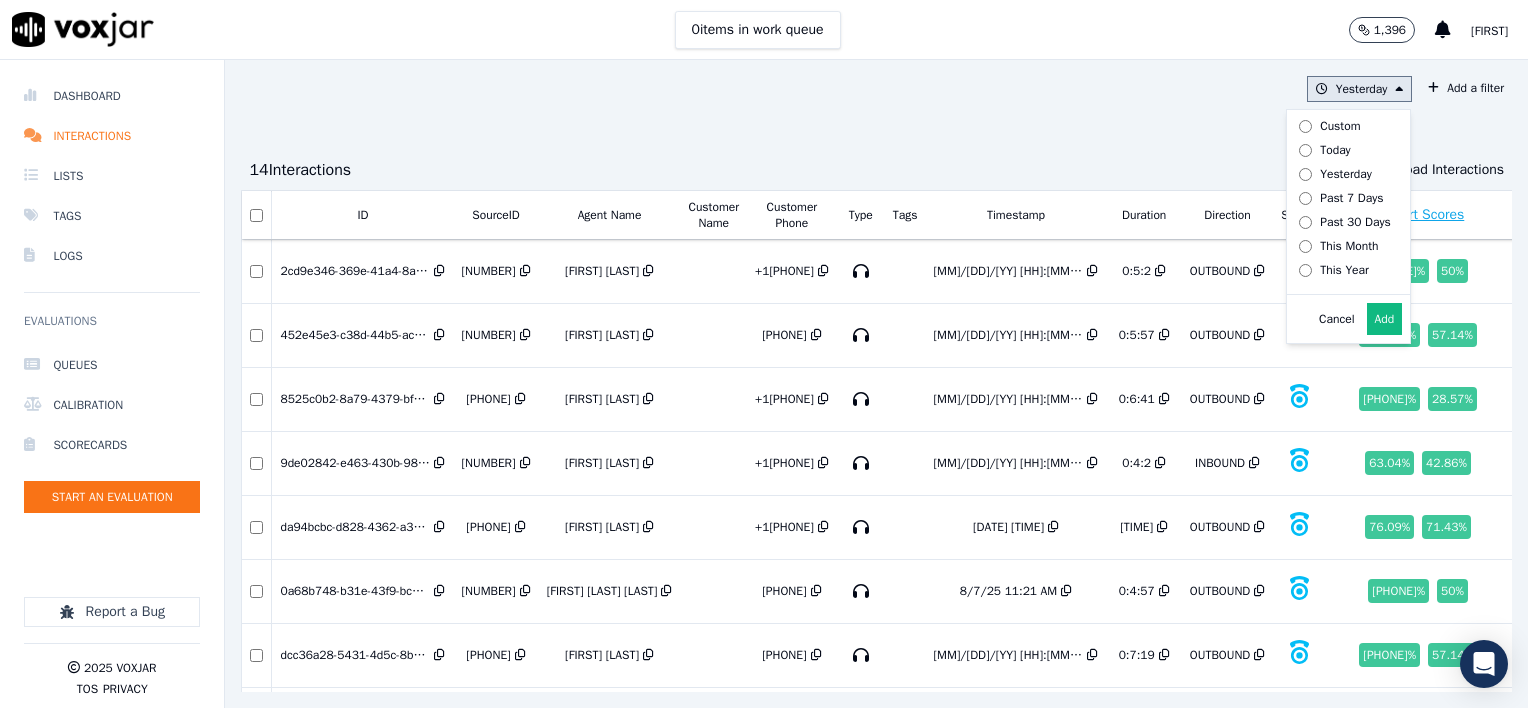 click on "Add" at bounding box center (1385, 319) 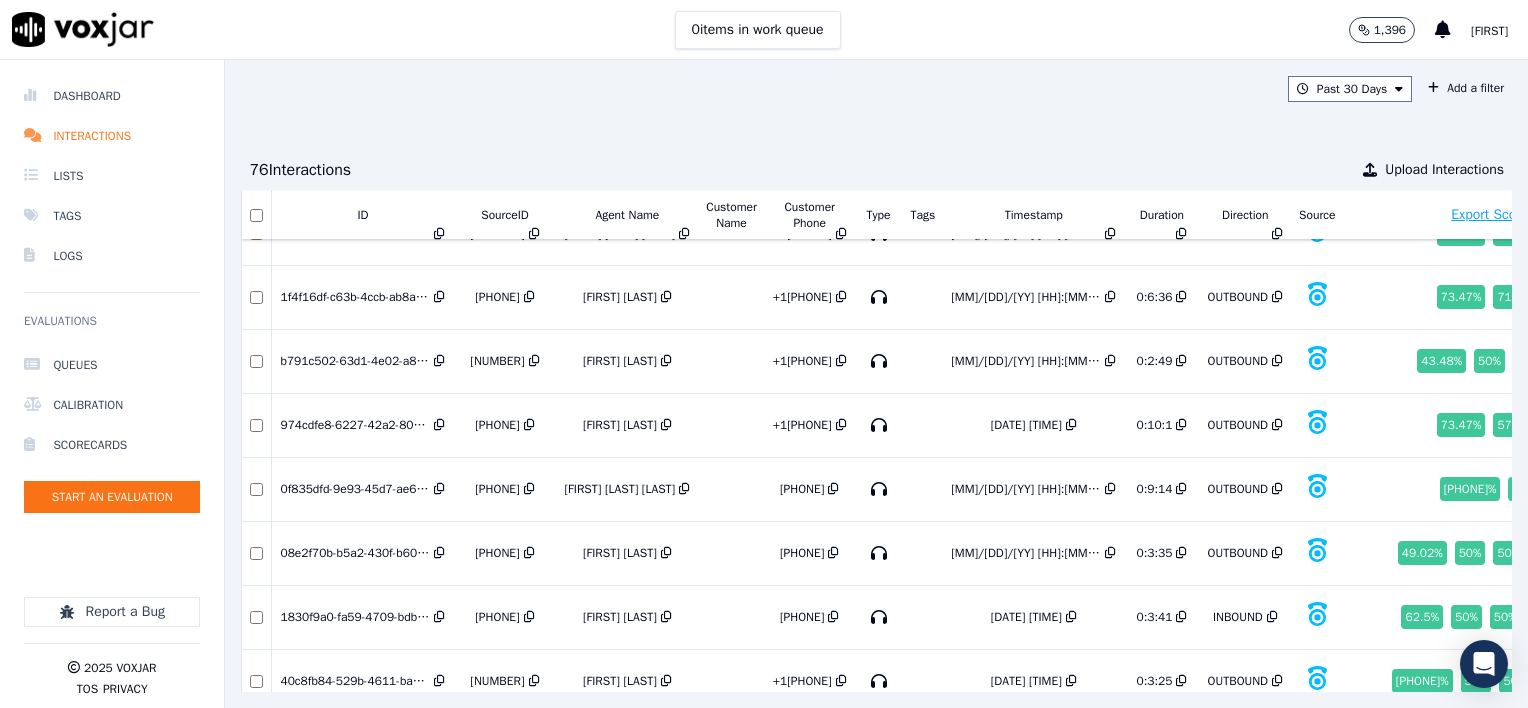 scroll, scrollTop: 4035, scrollLeft: 0, axis: vertical 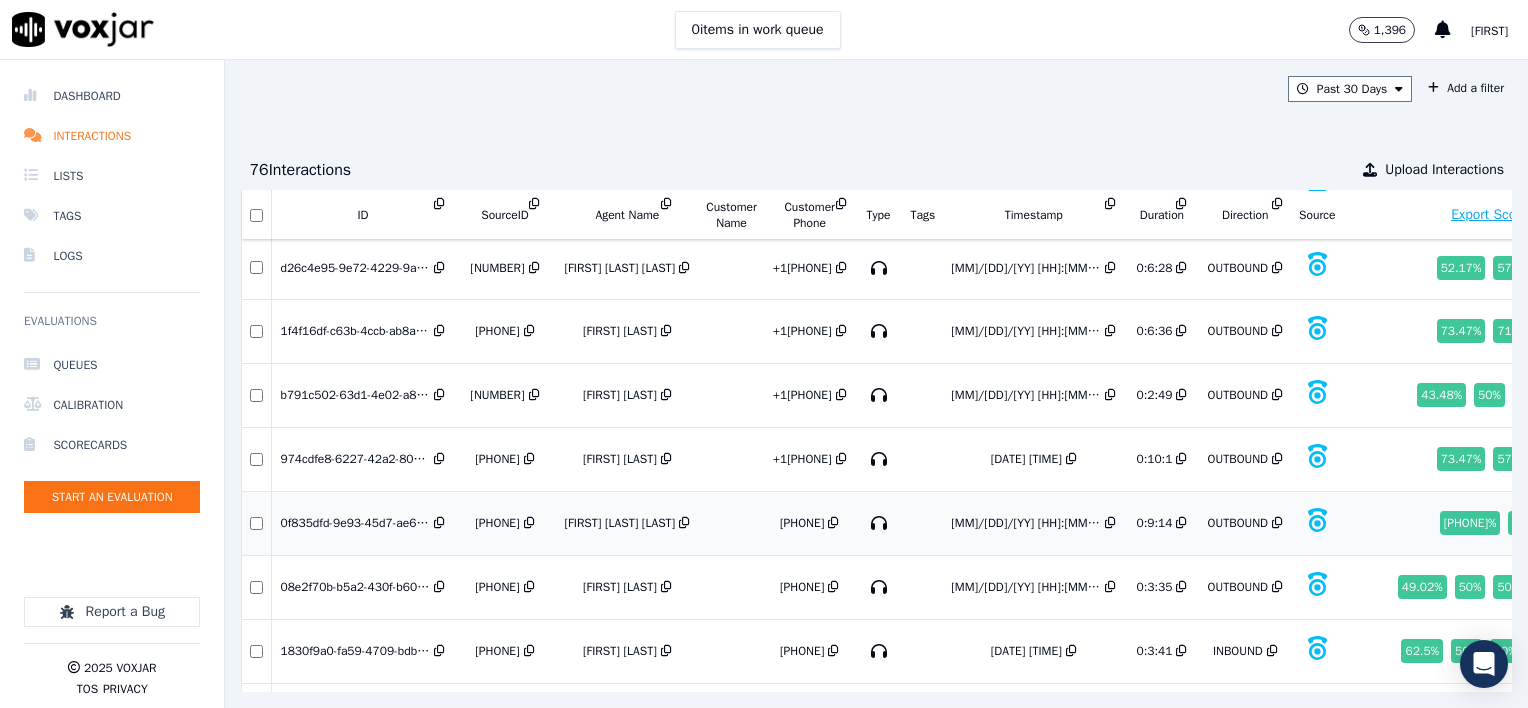 click on "[NUMBER]" at bounding box center (497, 523) 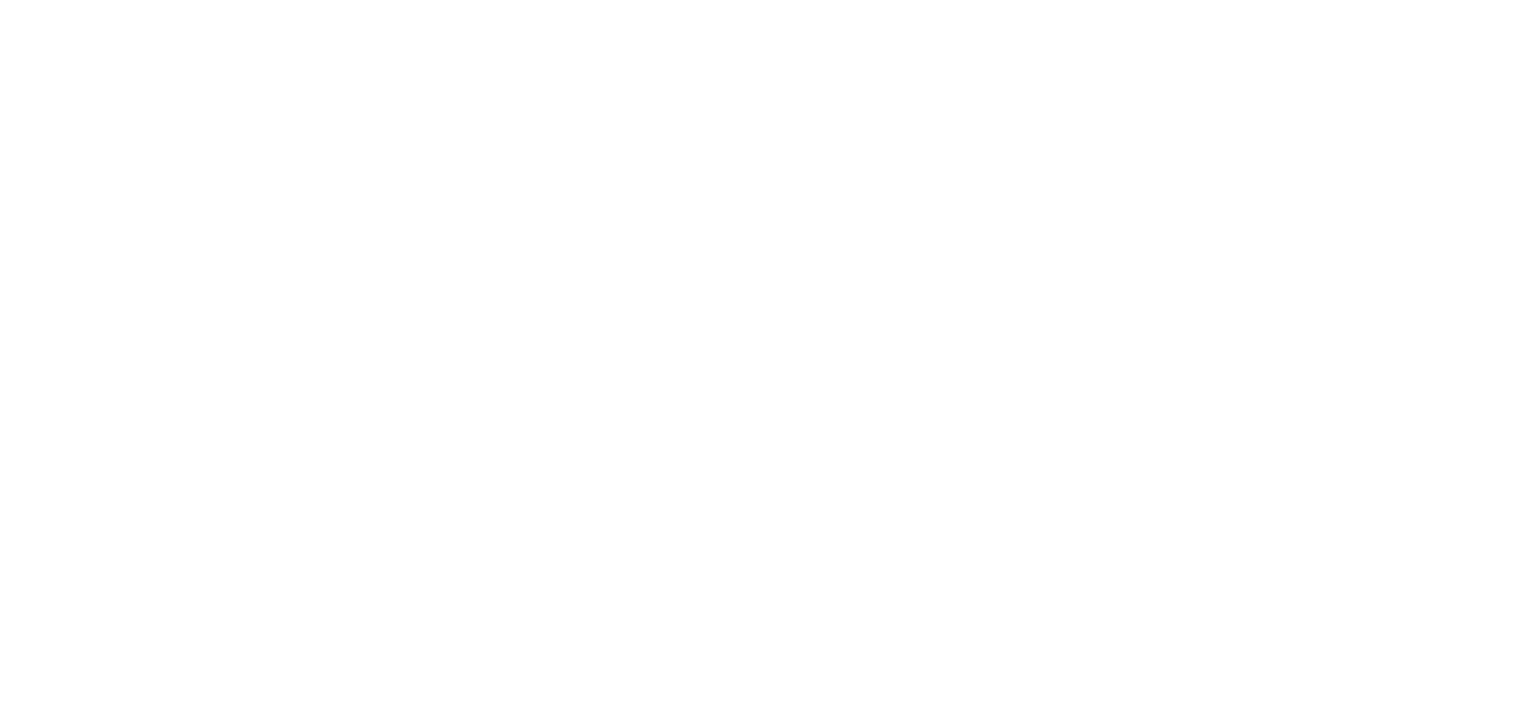 scroll, scrollTop: 0, scrollLeft: 0, axis: both 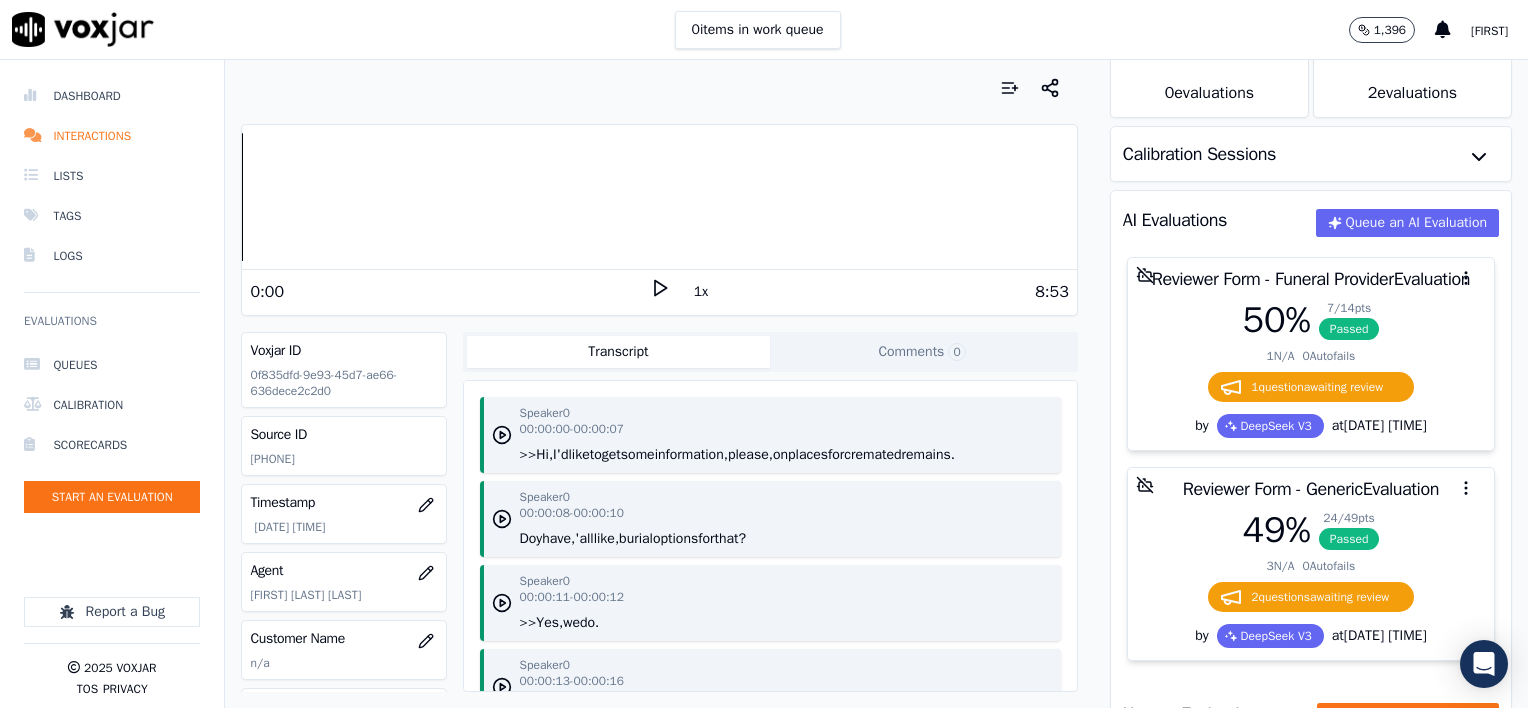 click 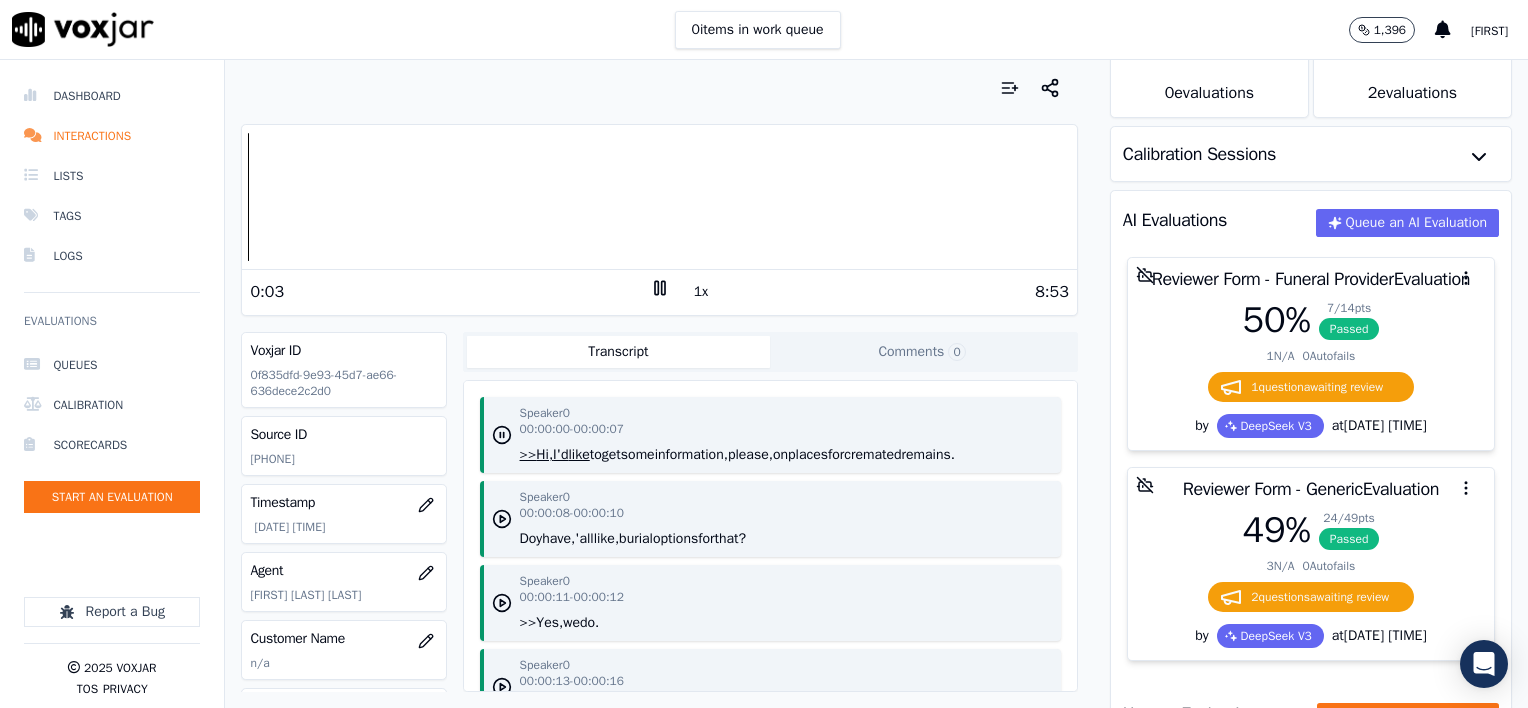 click 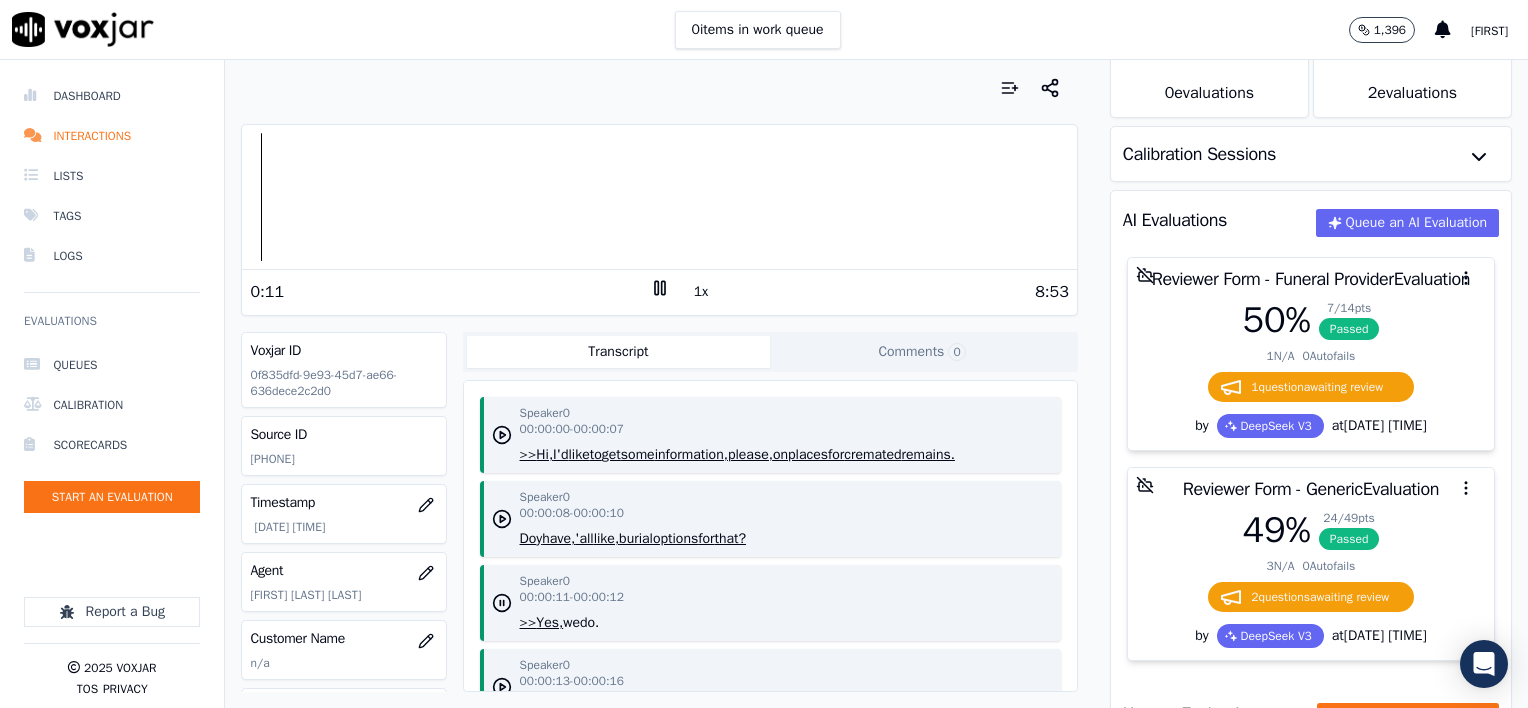 click 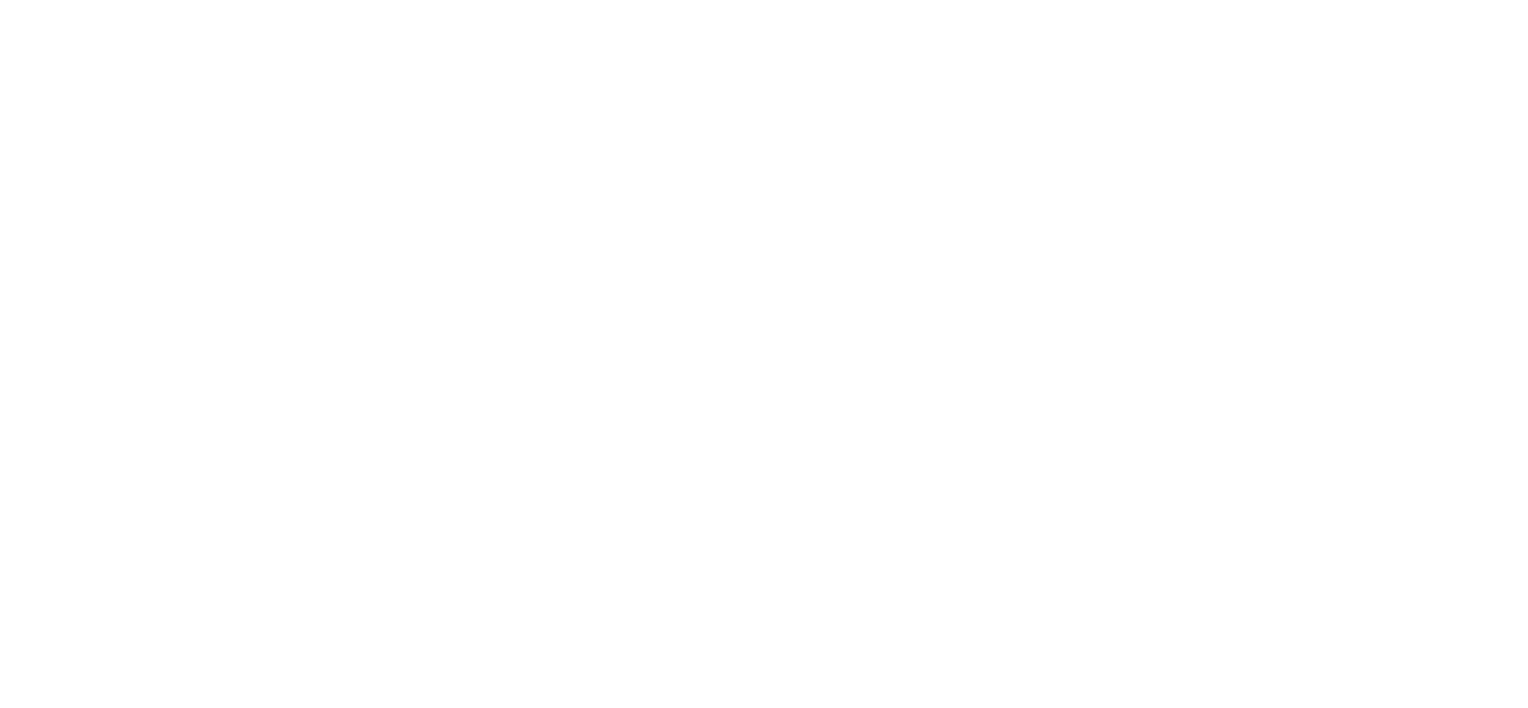 scroll, scrollTop: 0, scrollLeft: 0, axis: both 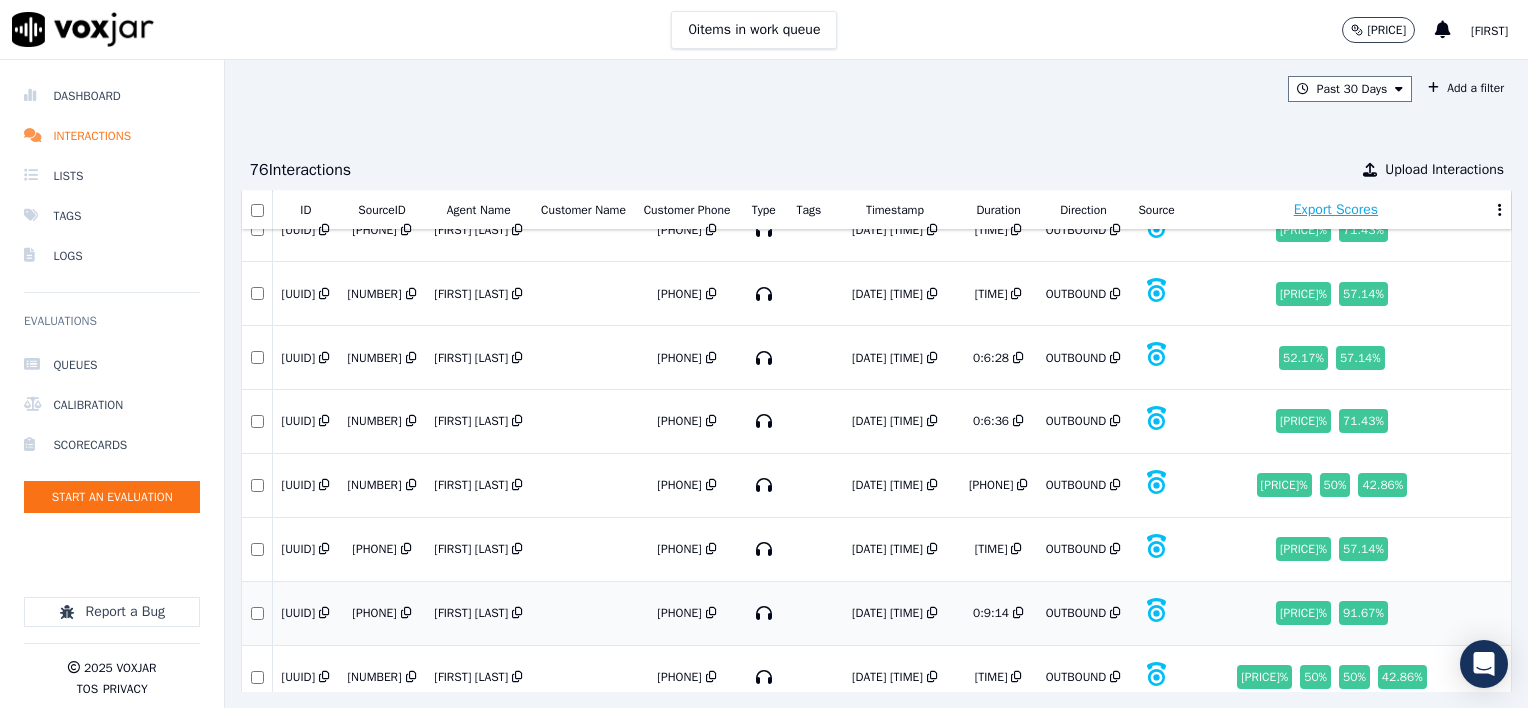 click on "[PHONE]" at bounding box center [374, 613] 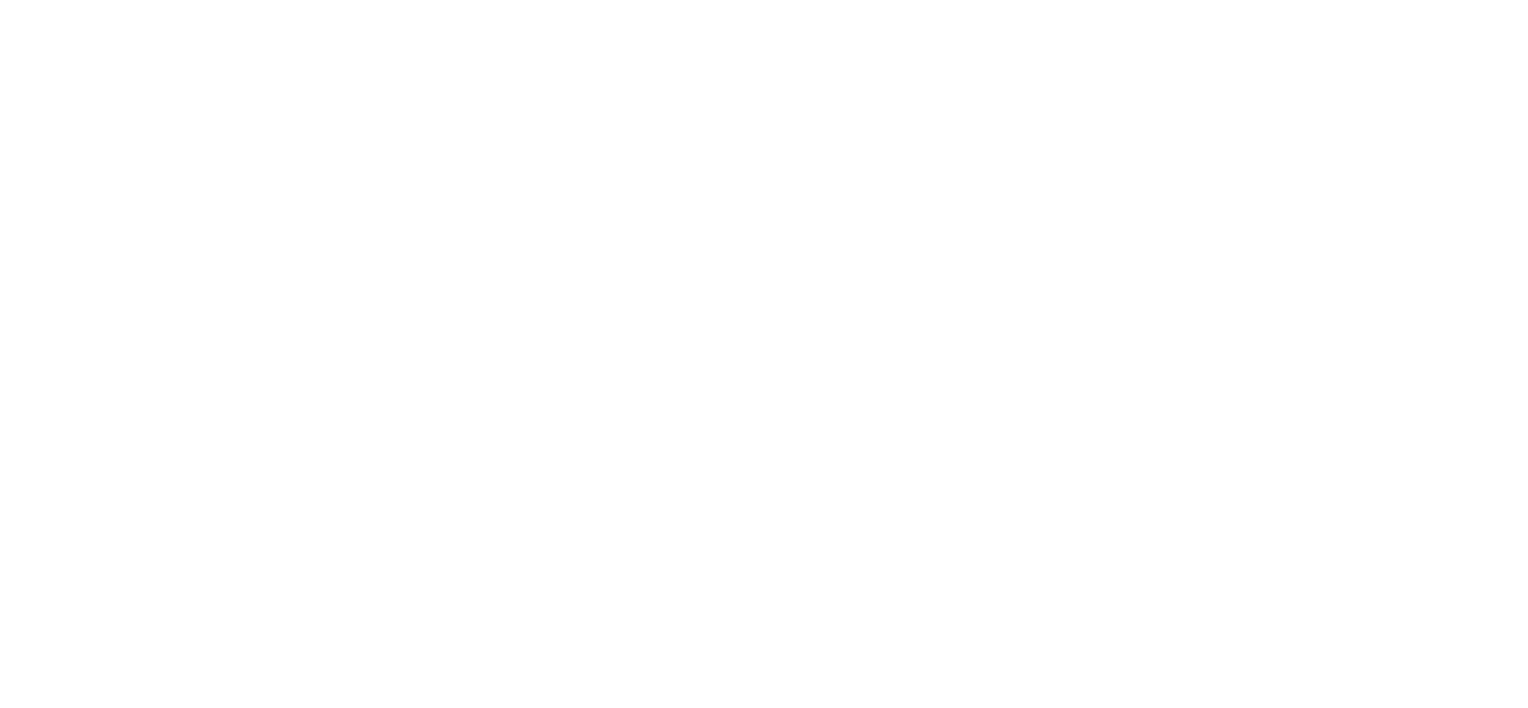scroll, scrollTop: 0, scrollLeft: 0, axis: both 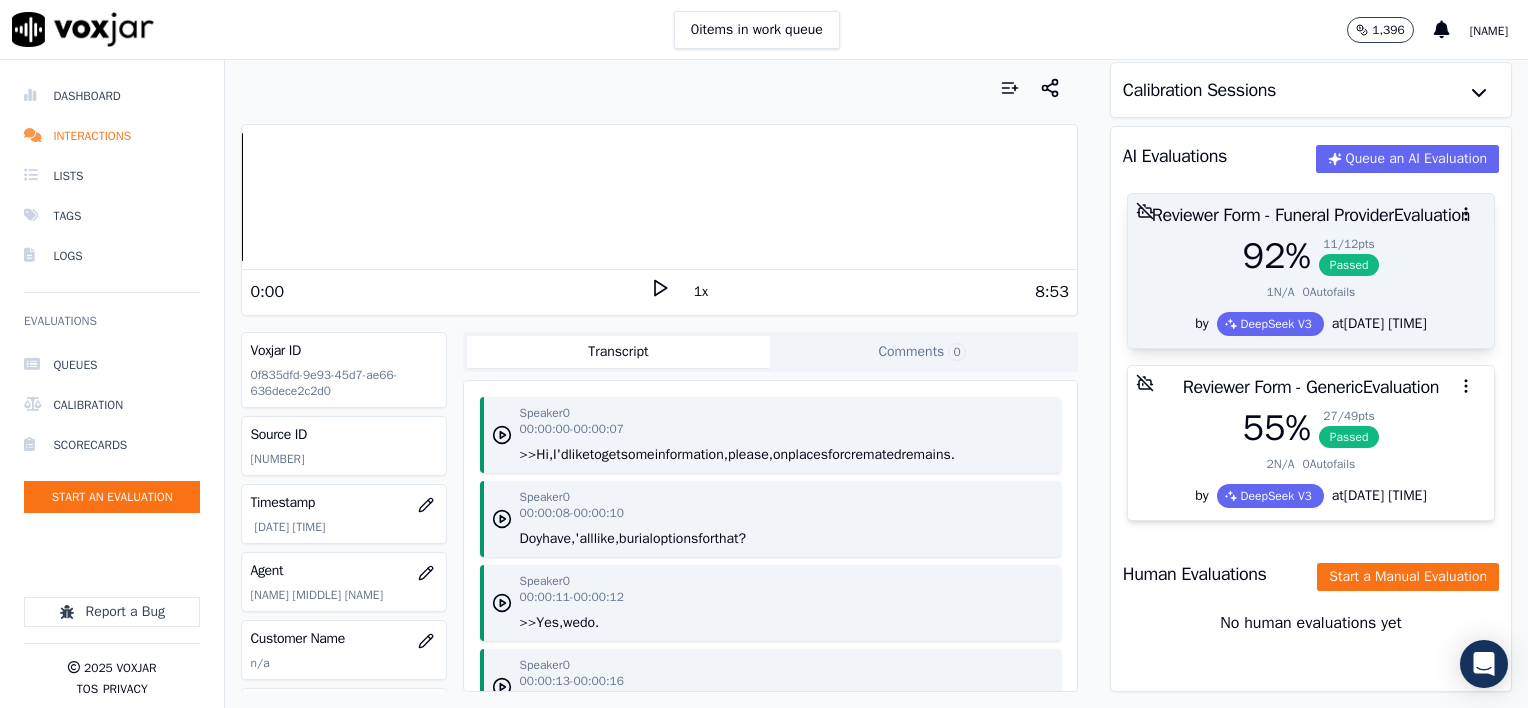 click on "1  N/A   0  Autofails" at bounding box center [1311, 292] 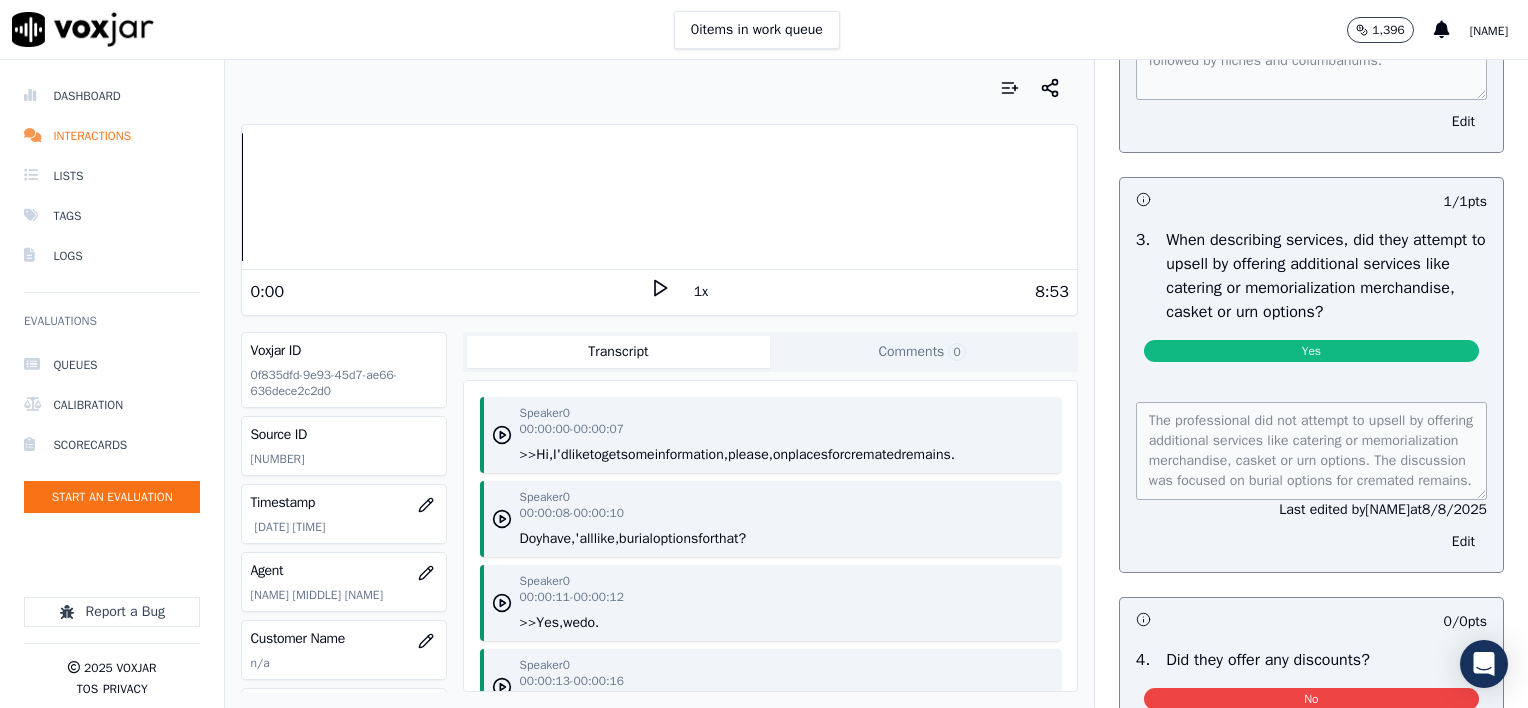 scroll, scrollTop: 3100, scrollLeft: 0, axis: vertical 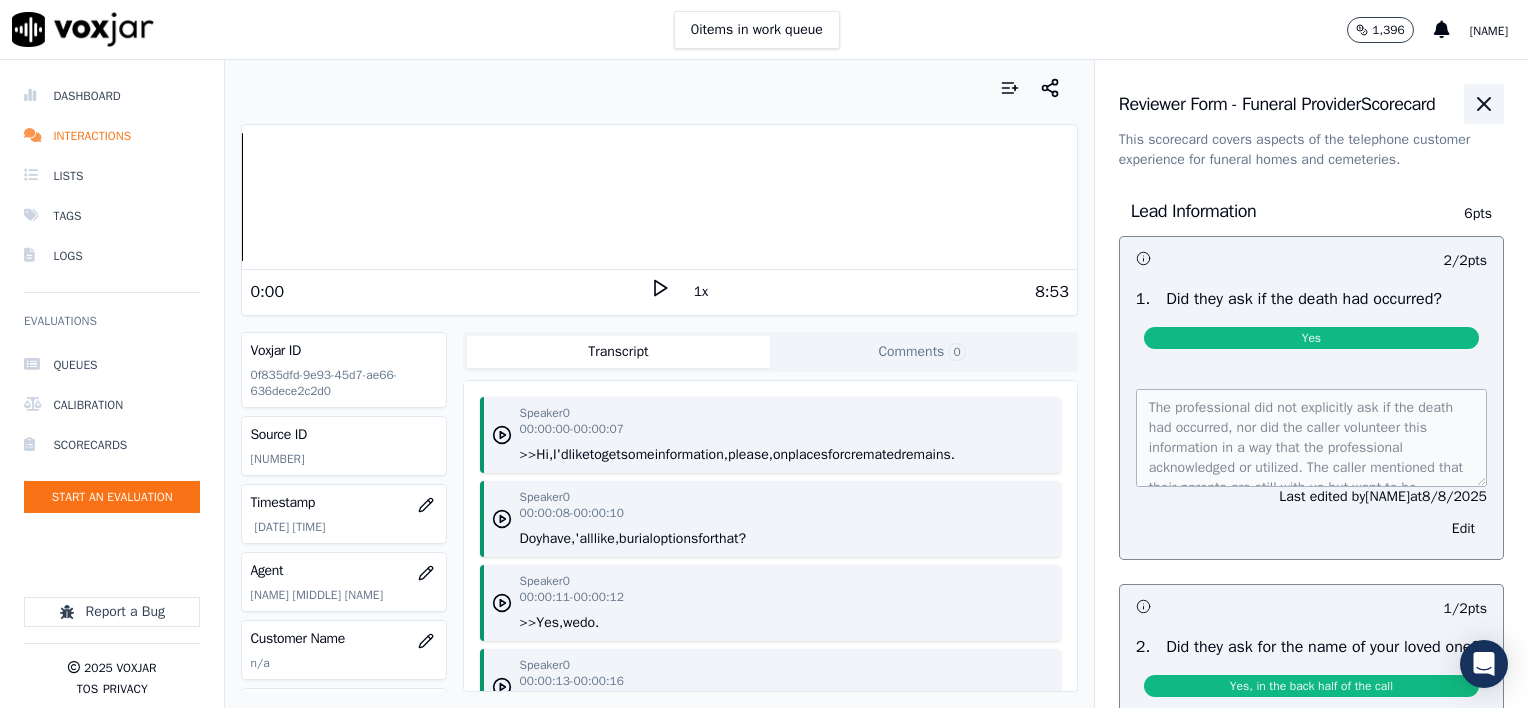 click 